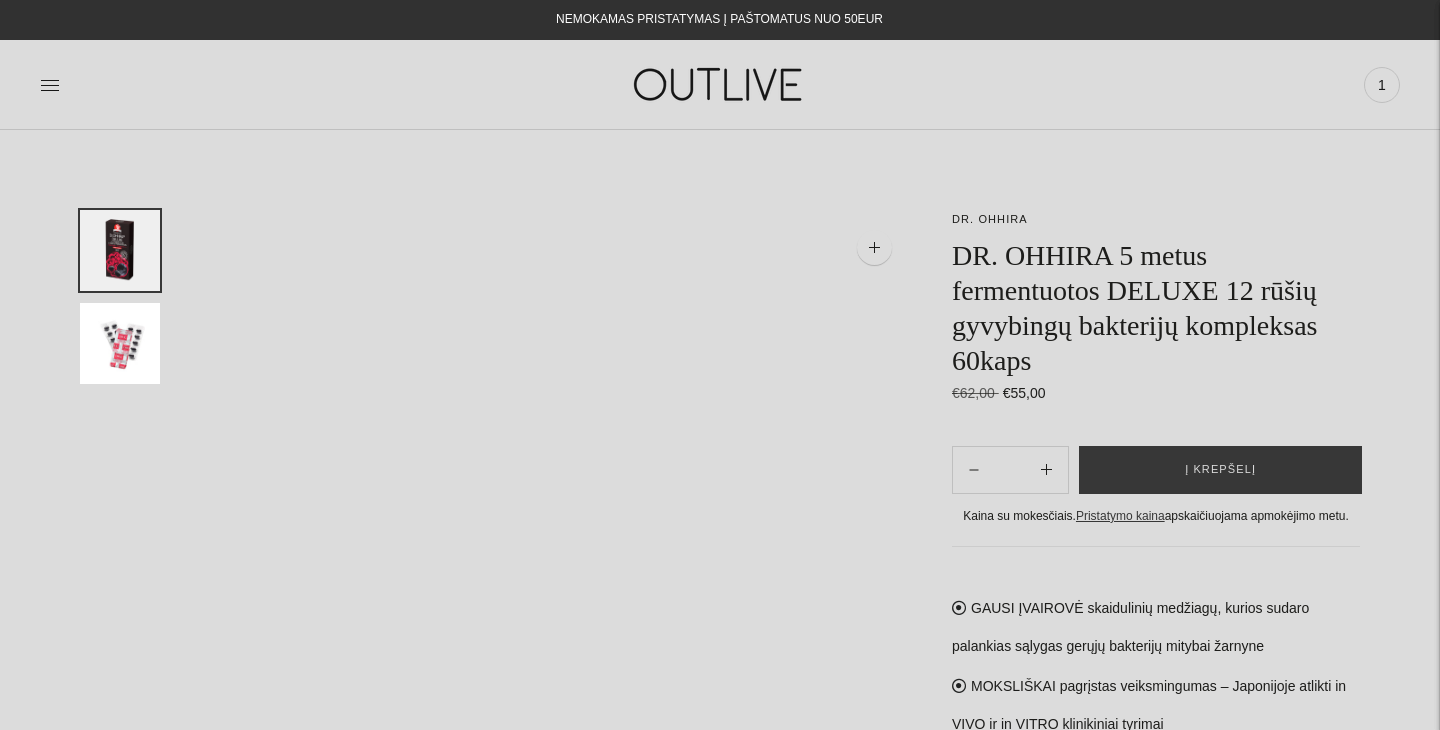 scroll, scrollTop: 0, scrollLeft: 0, axis: both 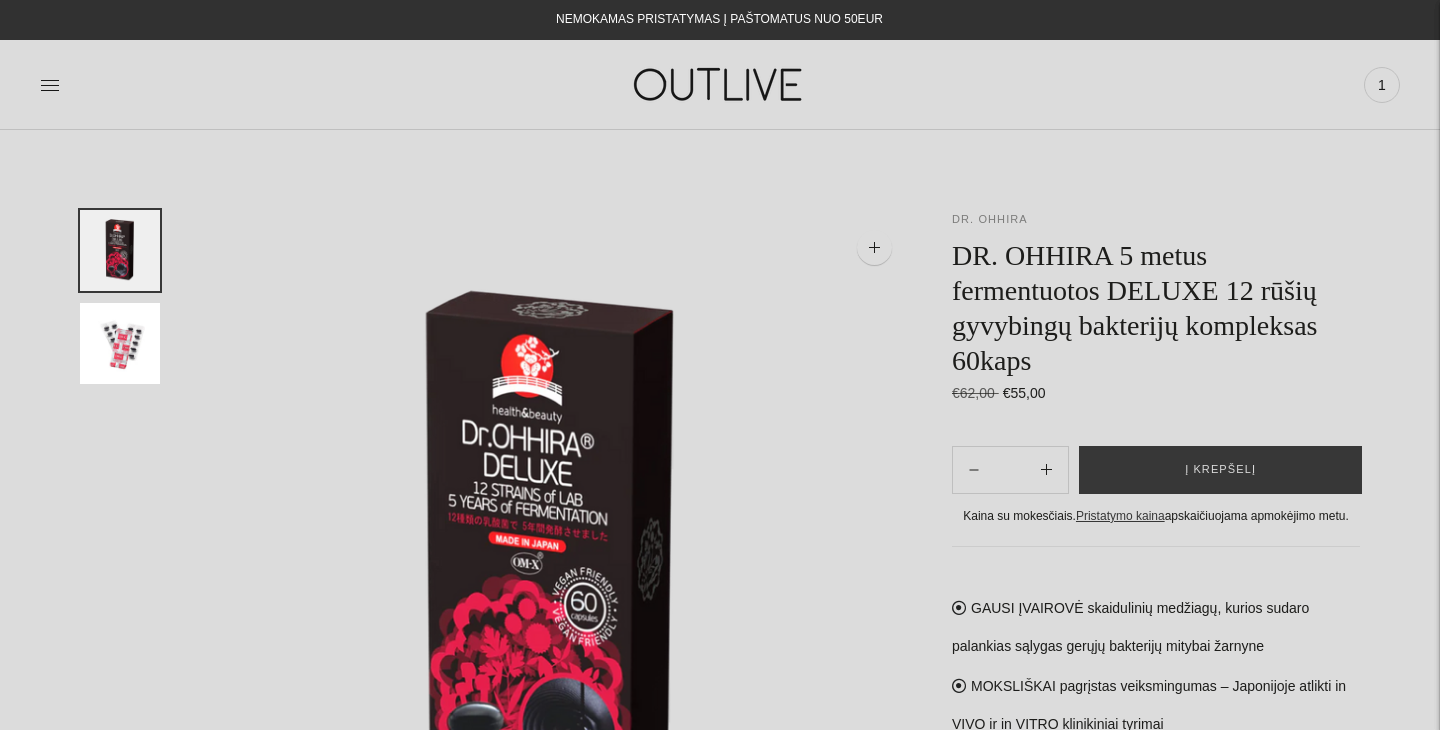 click on "DR. OHHIRA" at bounding box center (990, 219) 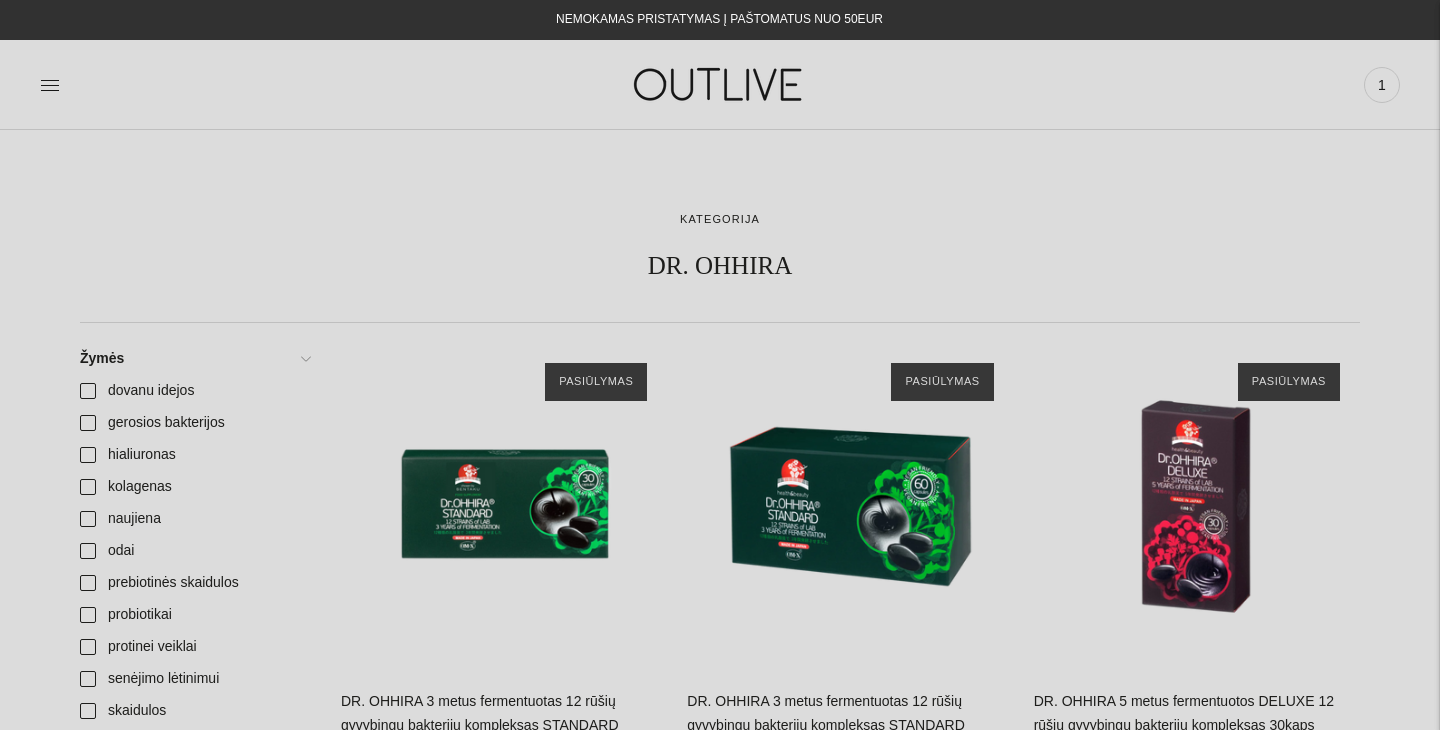 scroll, scrollTop: 0, scrollLeft: 0, axis: both 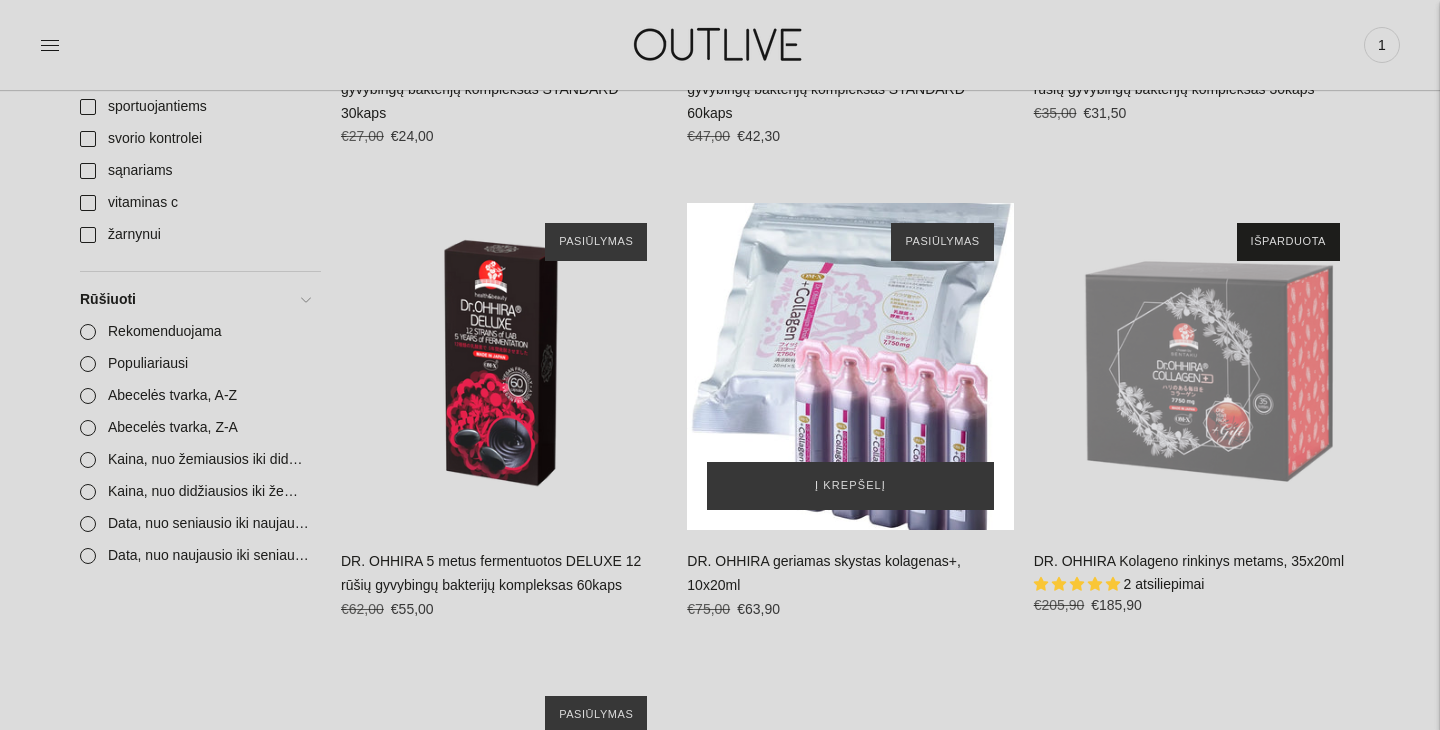 click at bounding box center (850, 366) 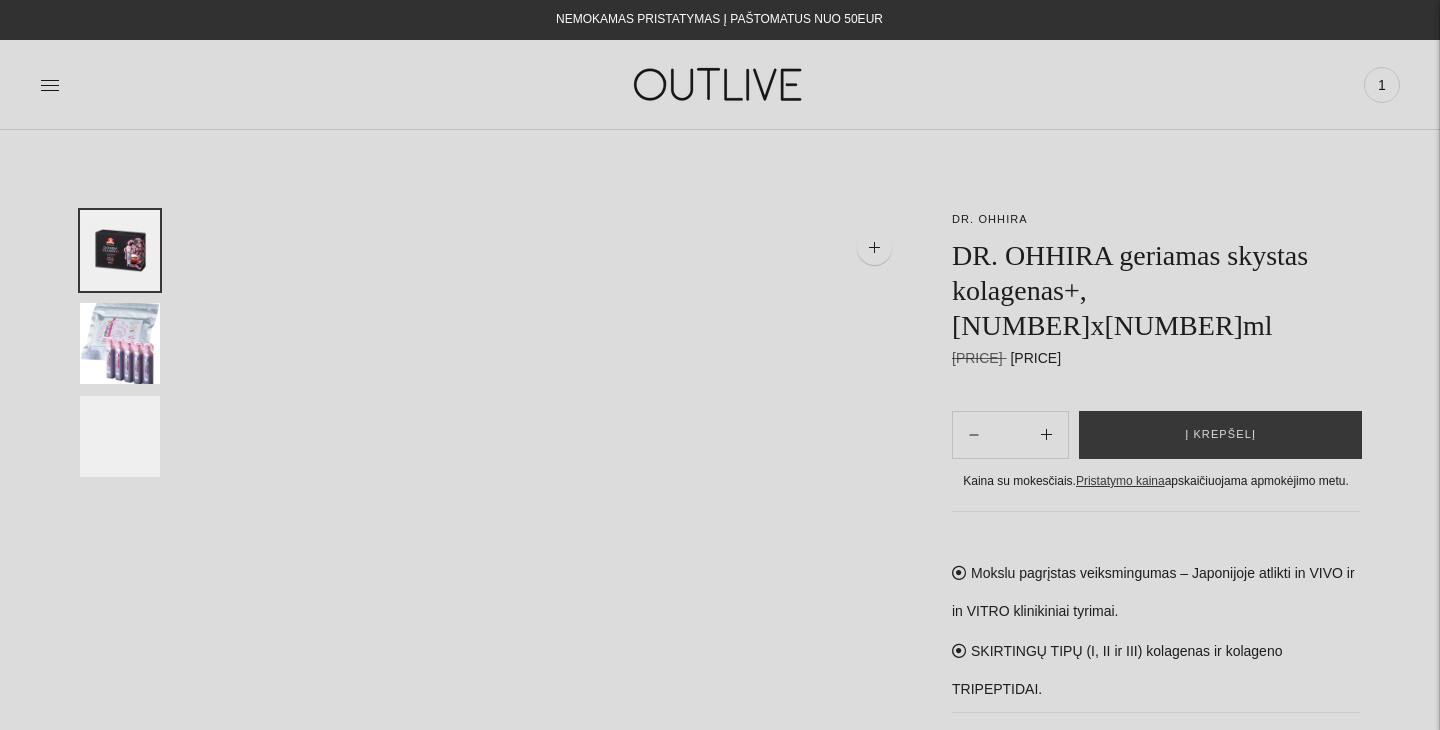 scroll, scrollTop: 0, scrollLeft: 0, axis: both 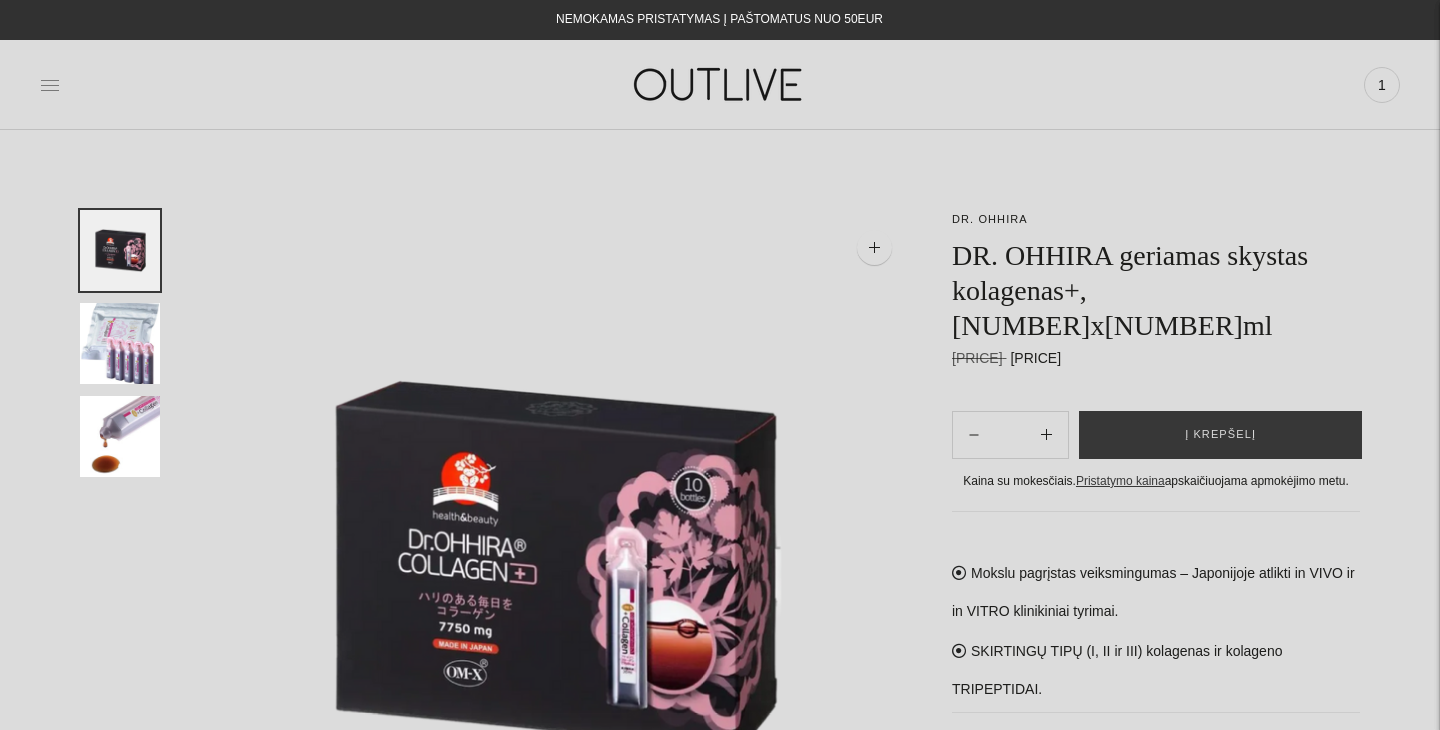 click at bounding box center (50, 85) 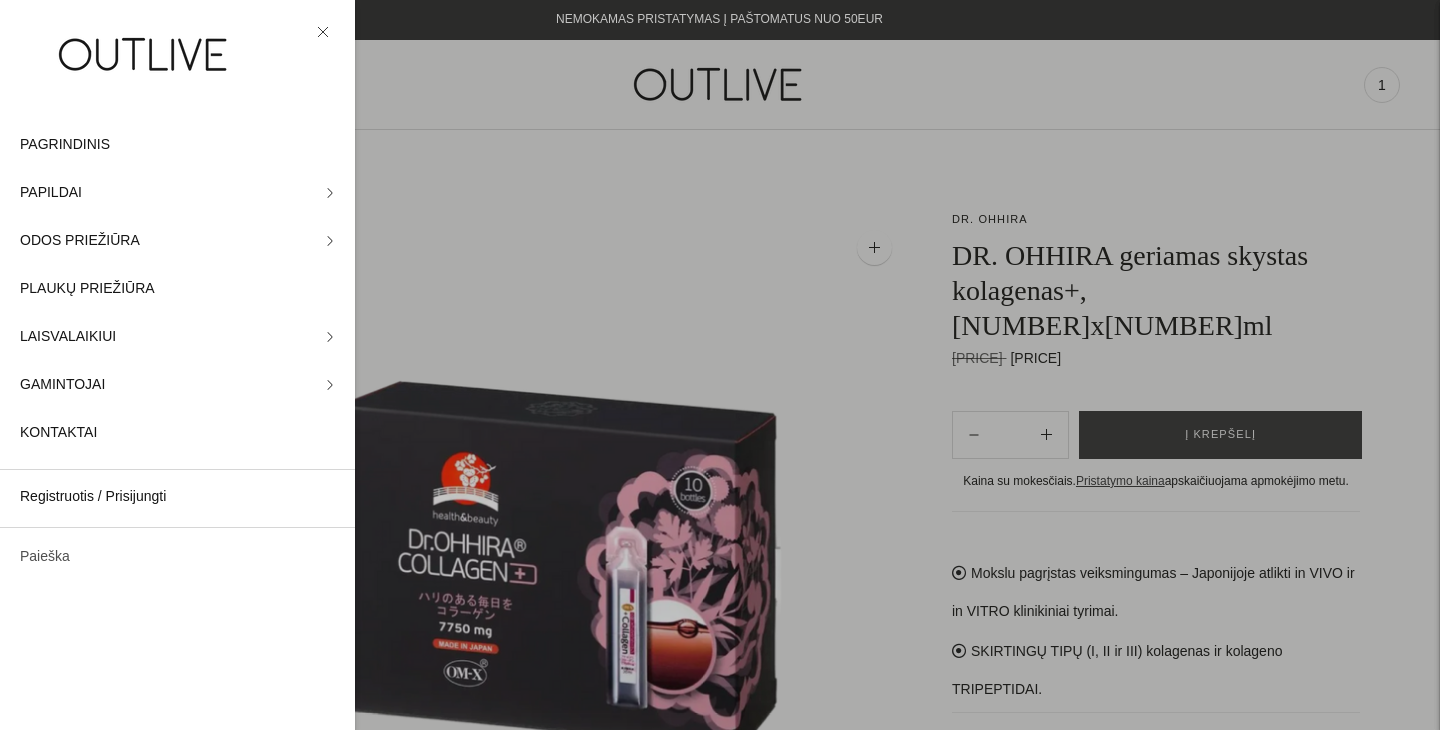 click on "Paieška" at bounding box center [177, 557] 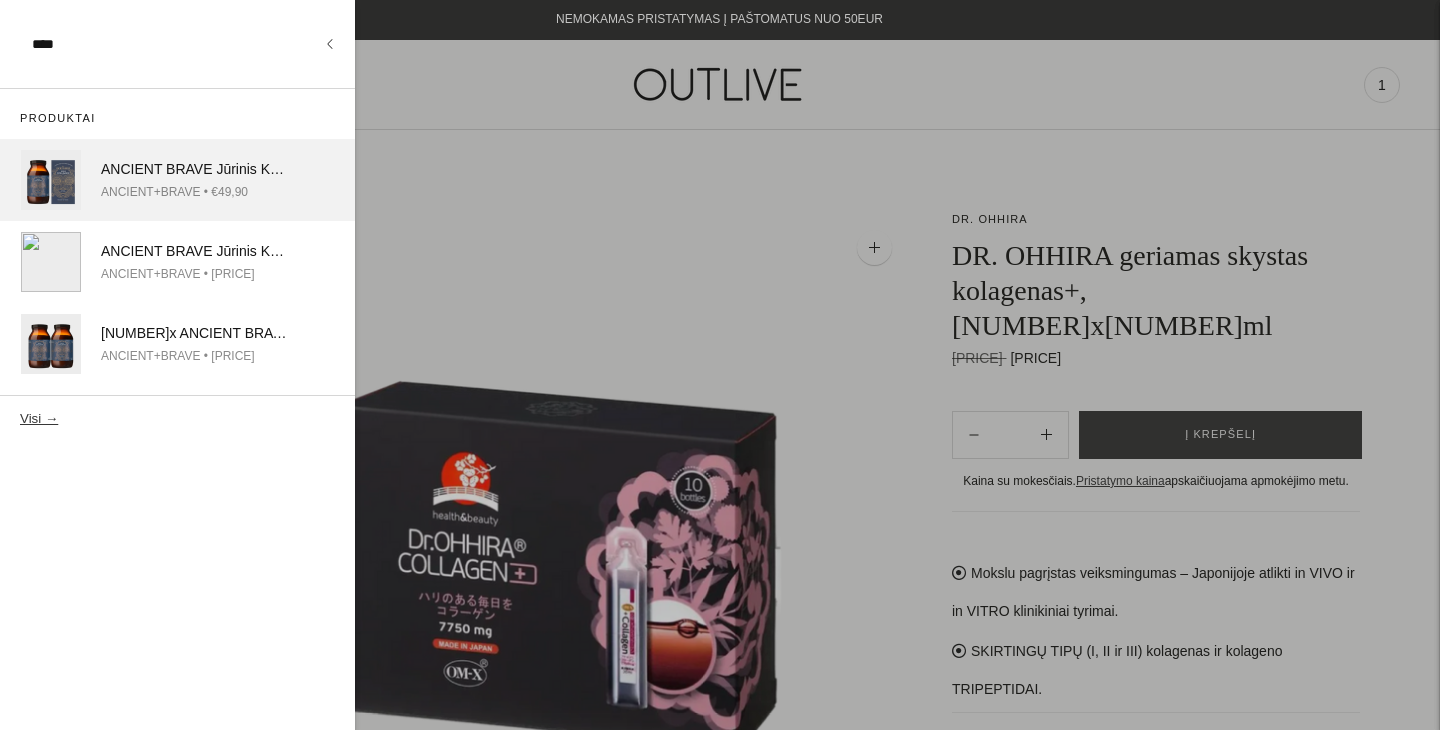 type on "****" 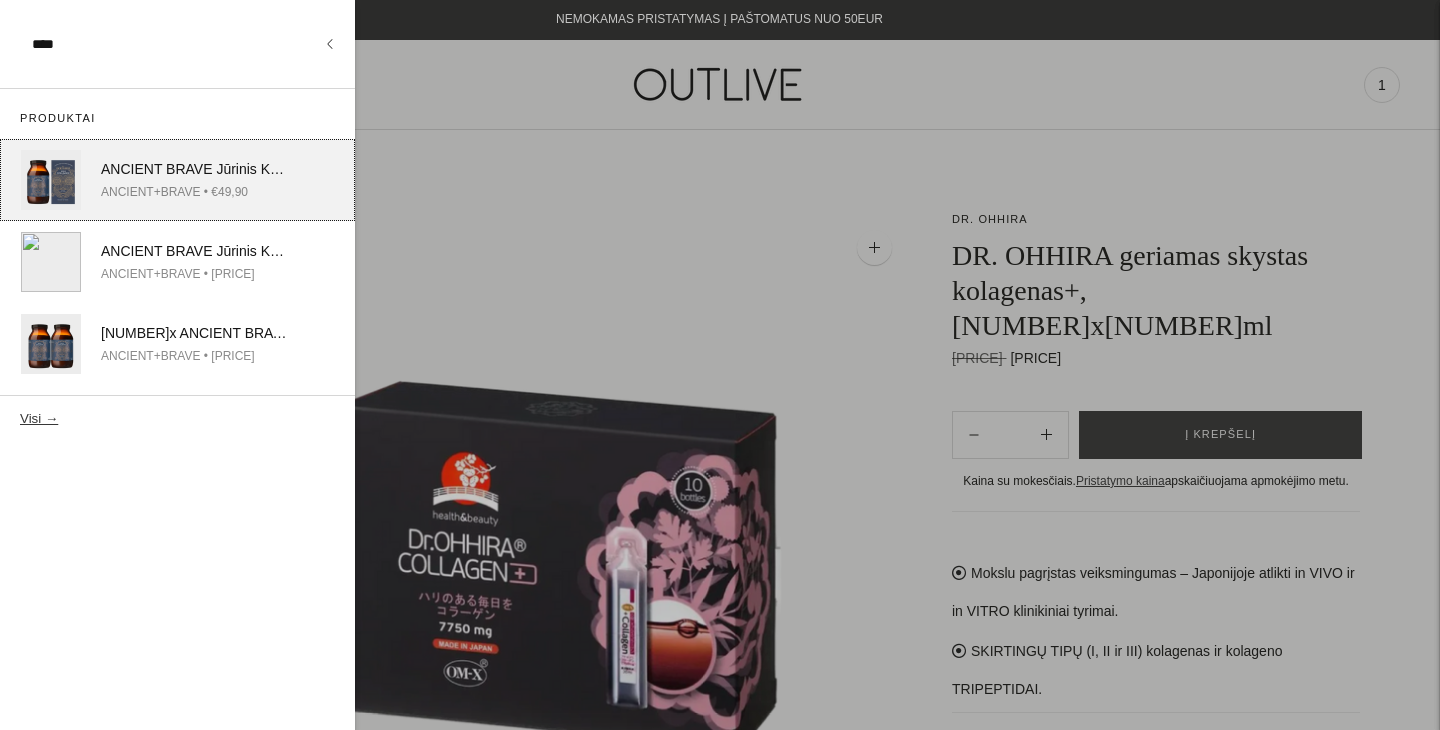 click on "ANCIENT BRAVE Jūrinis Kolagenas " Wild  Collagen" odai, kaulams, sąnariams [NUMBER]g" at bounding box center (194, 170) 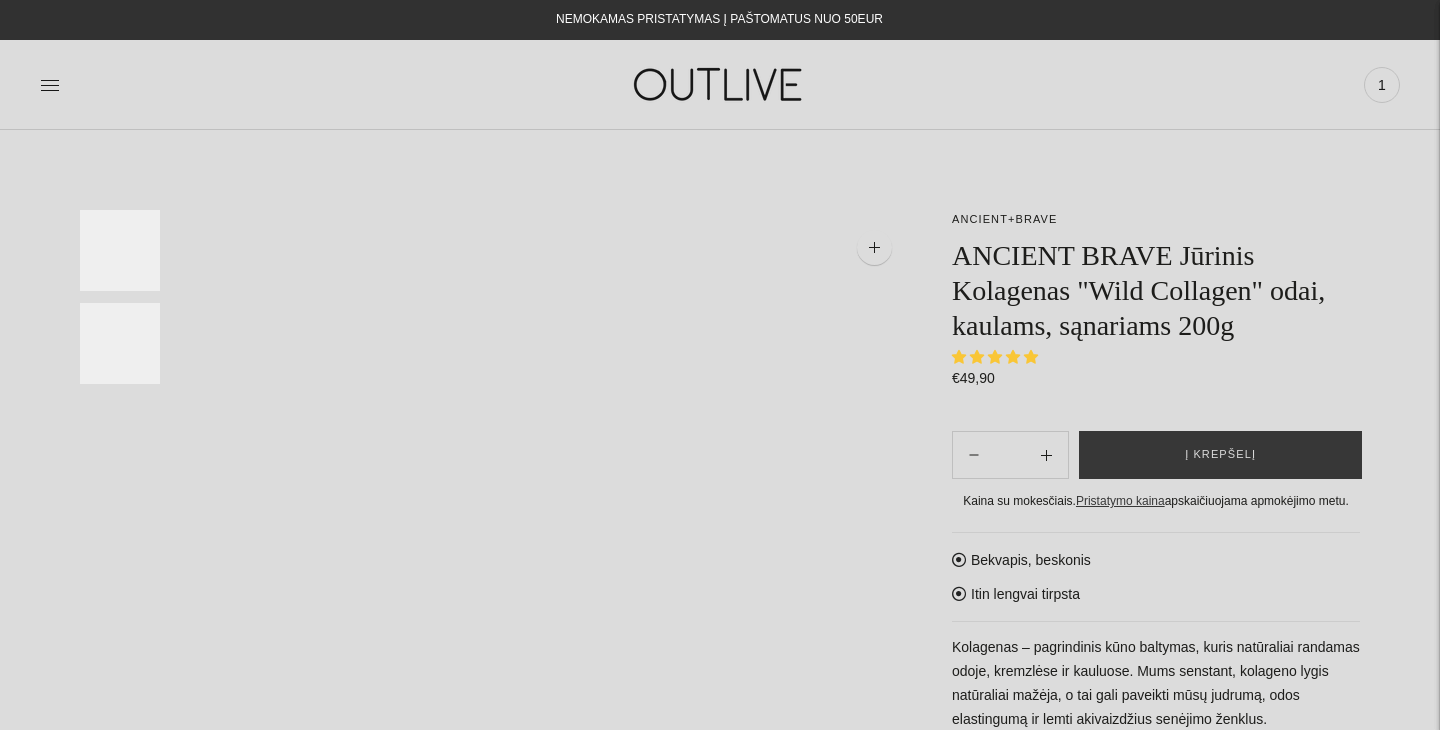 scroll, scrollTop: 0, scrollLeft: 0, axis: both 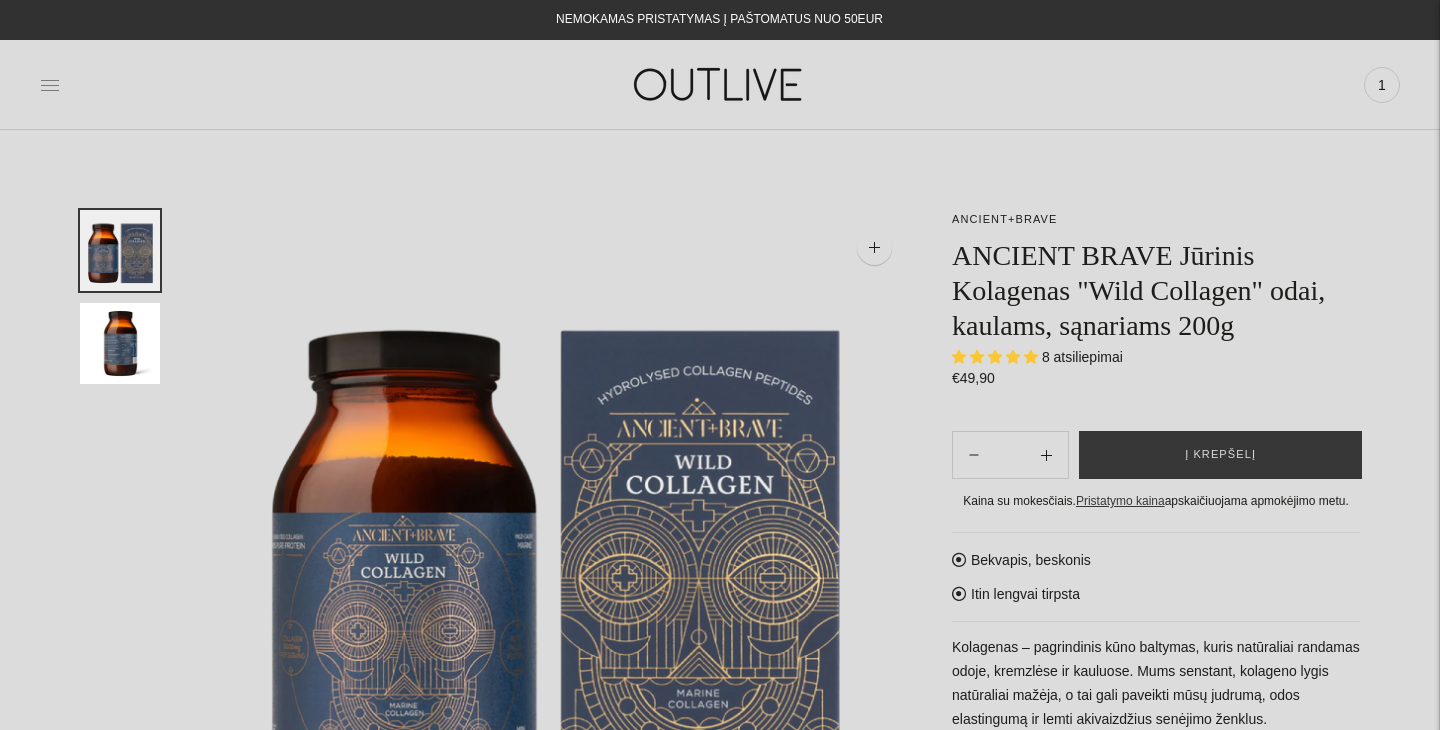 click at bounding box center (50, 85) 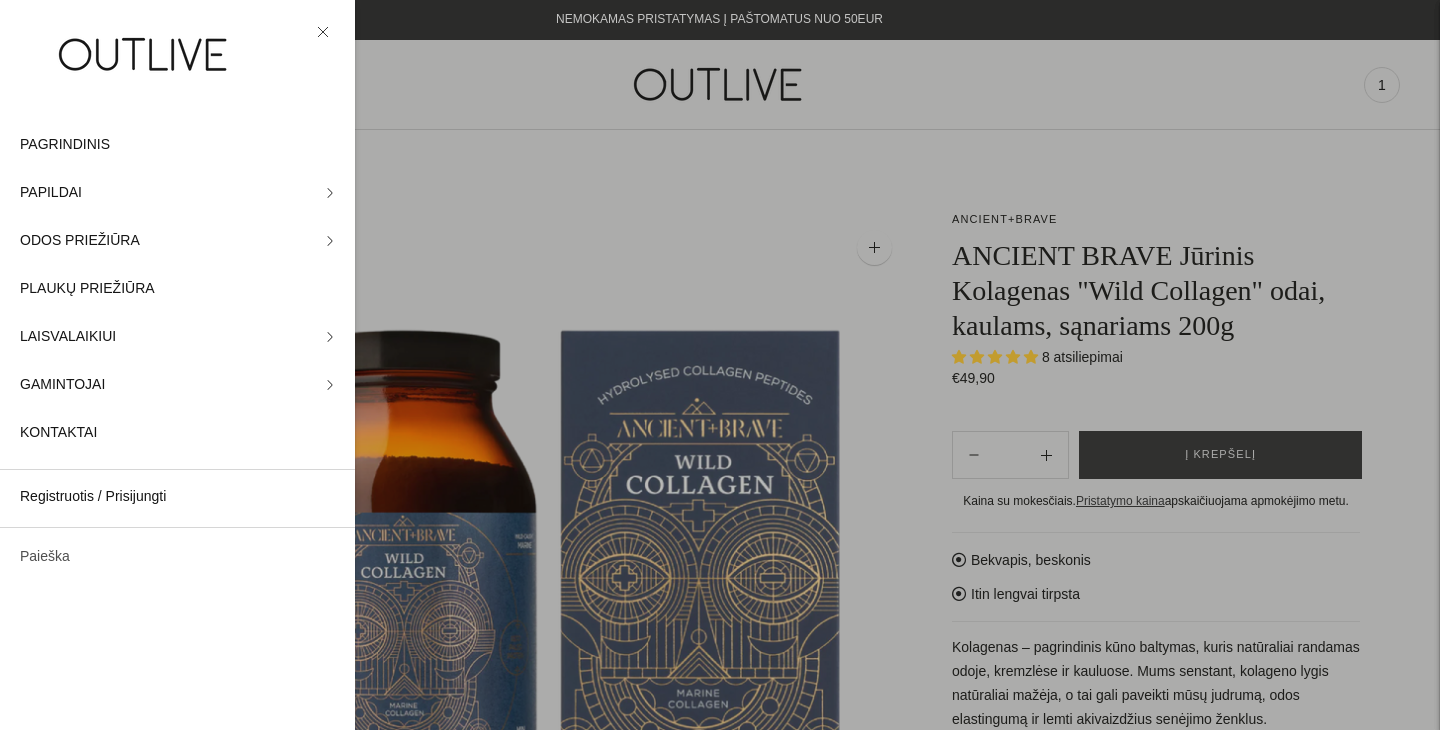 click on "Paieška" at bounding box center (177, 557) 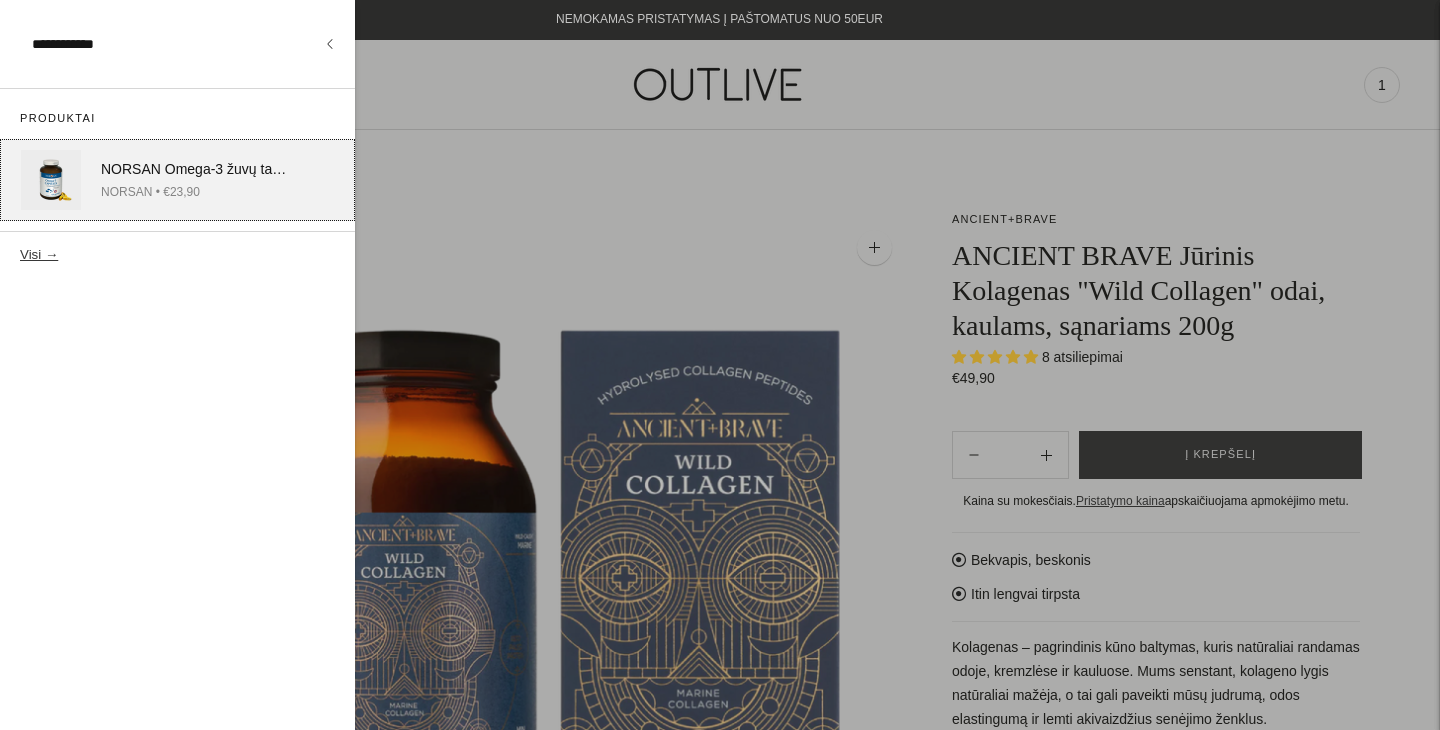 click on "NORSAN • €23,90" at bounding box center (194, 192) 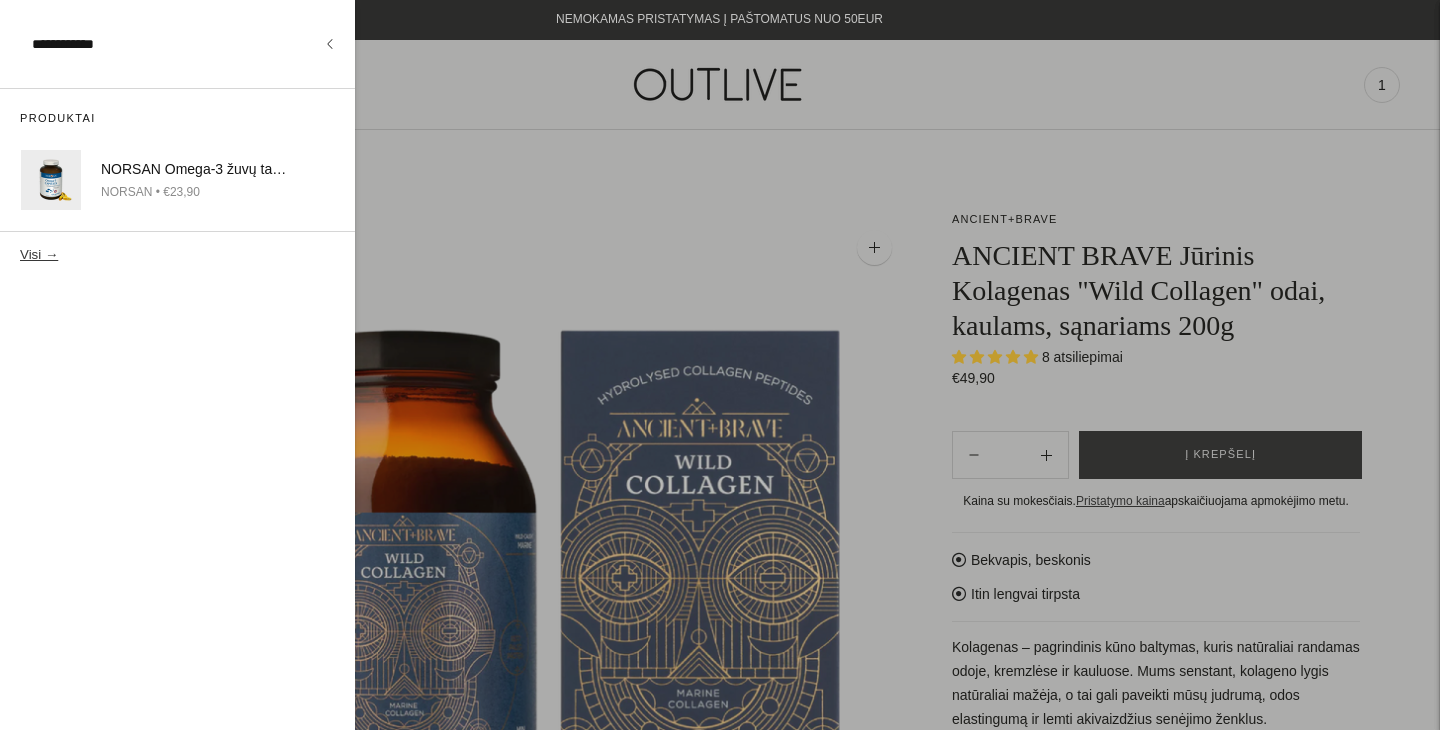 click on "**********" at bounding box center (172, 44) 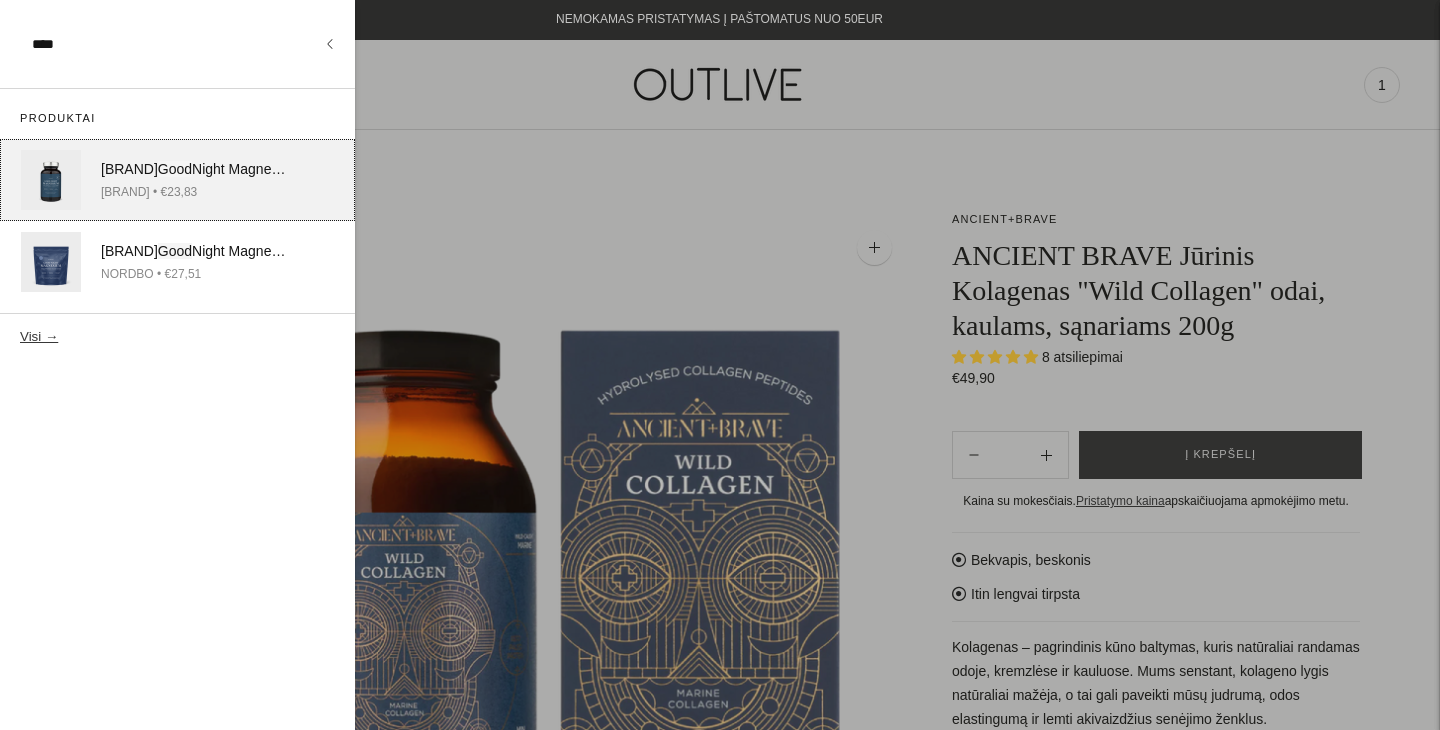 click on "Good" at bounding box center (175, 169) 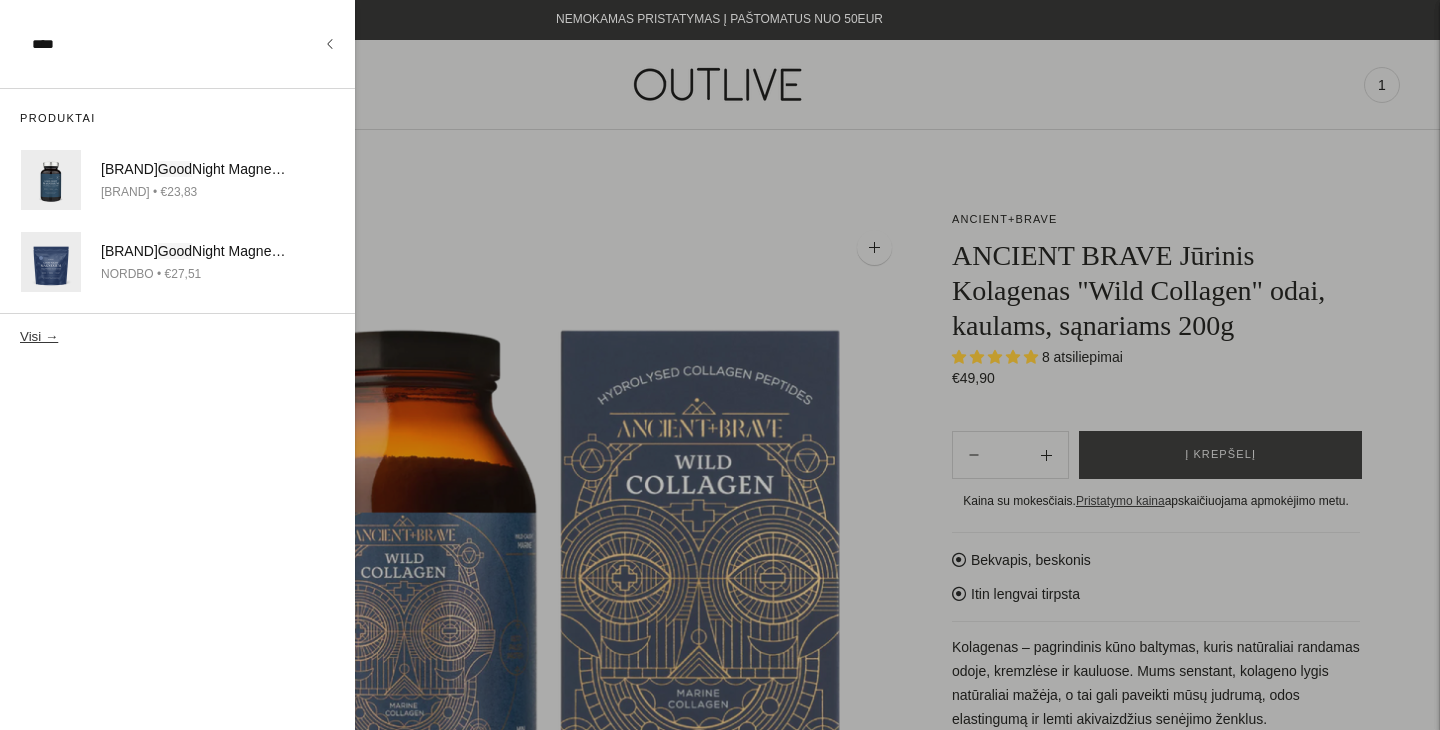 click on "****" at bounding box center (172, 44) 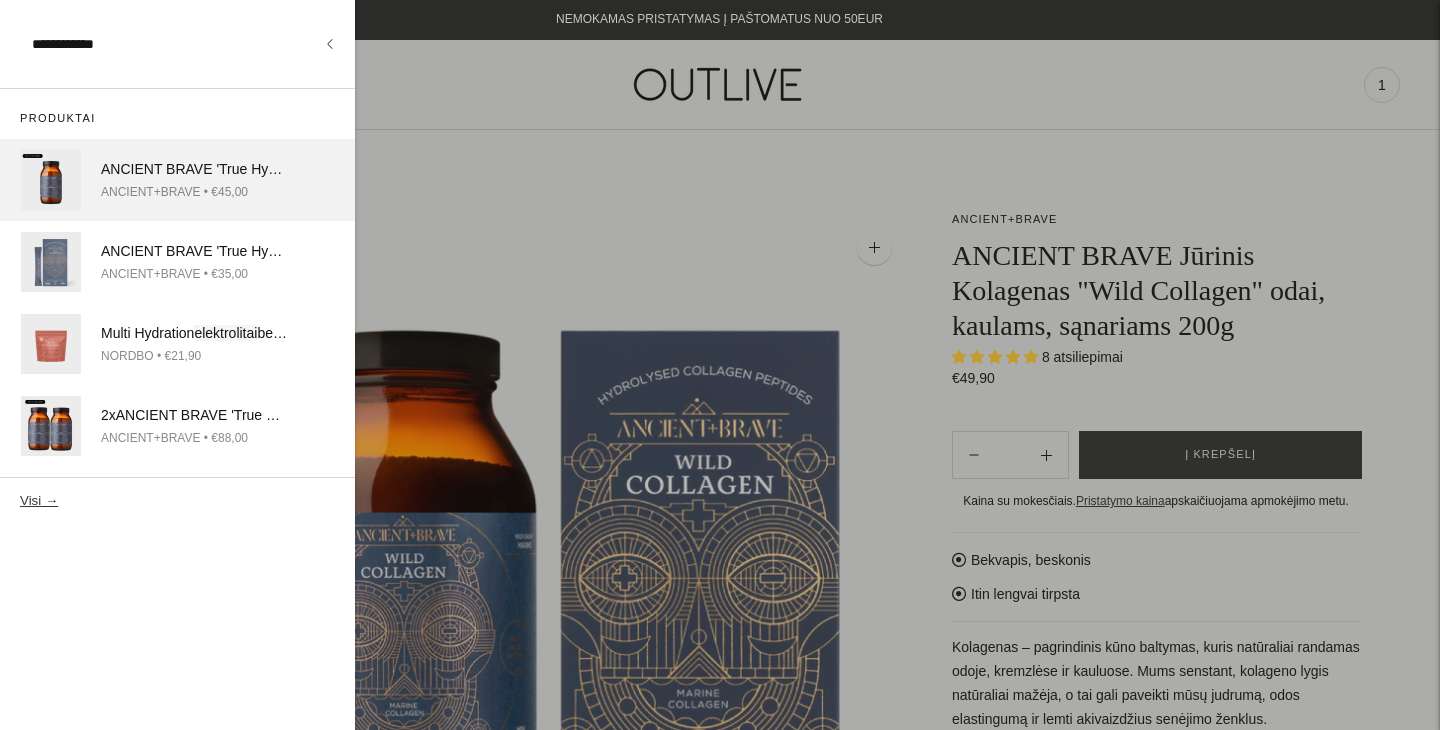 type on "**********" 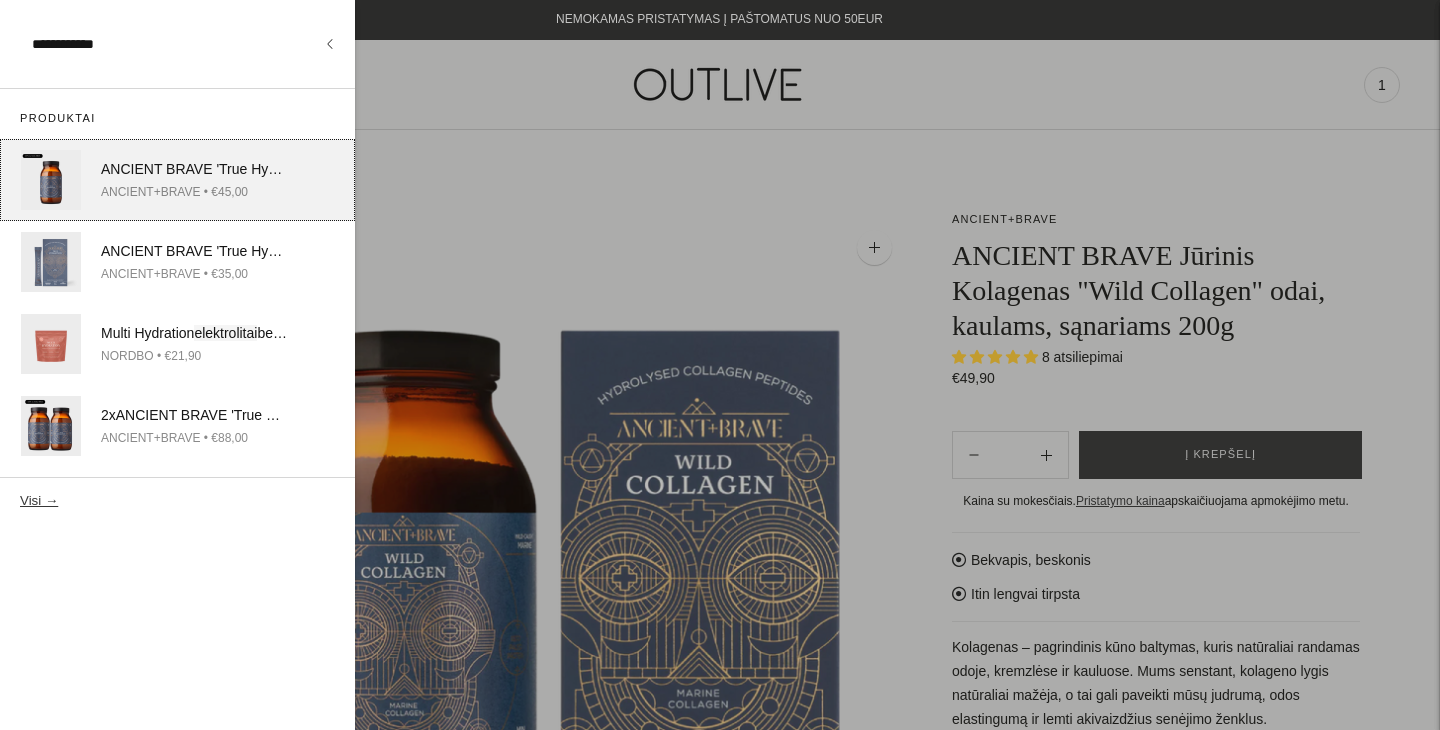 click on "ANCIENT BRAVE 'True Hydration'  elektrolitai  skysčių atstatymui 180g" at bounding box center [194, 170] 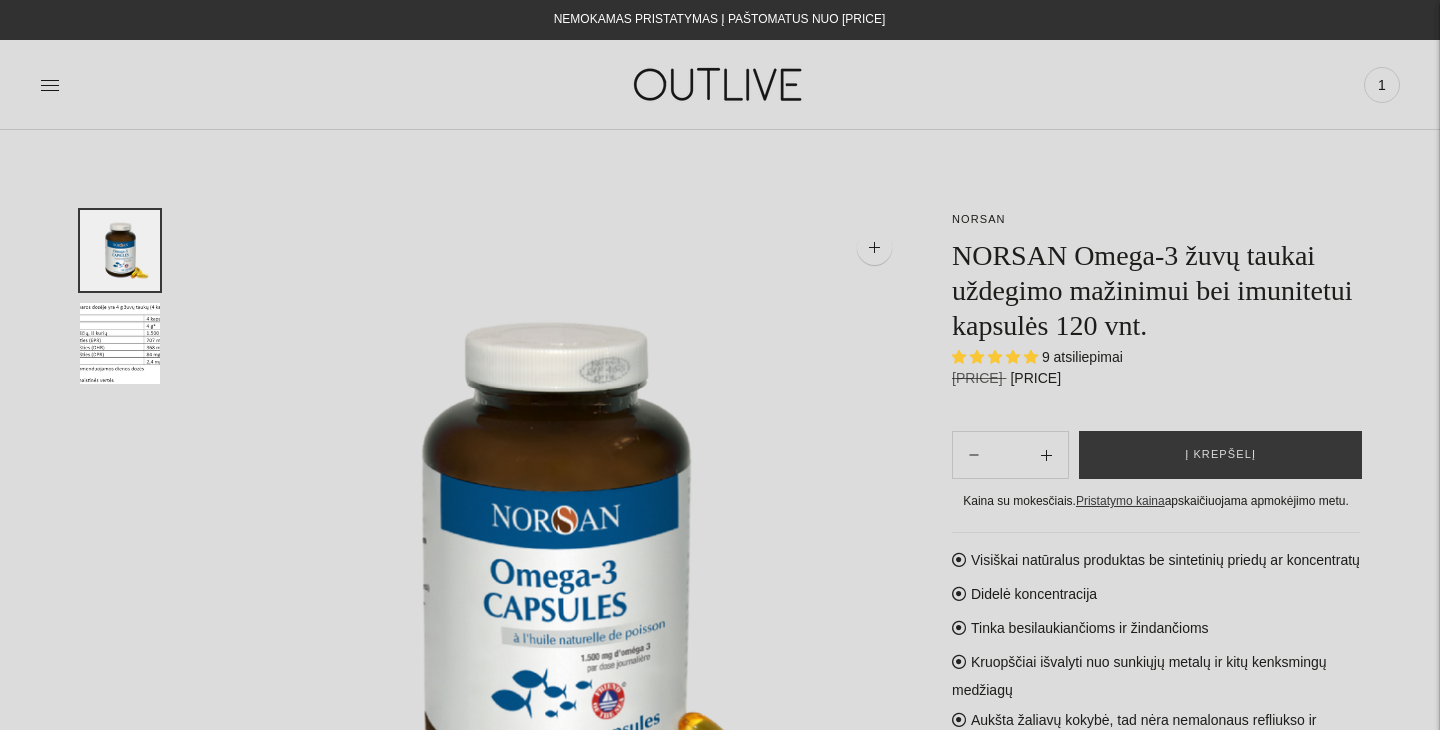 scroll, scrollTop: 0, scrollLeft: 0, axis: both 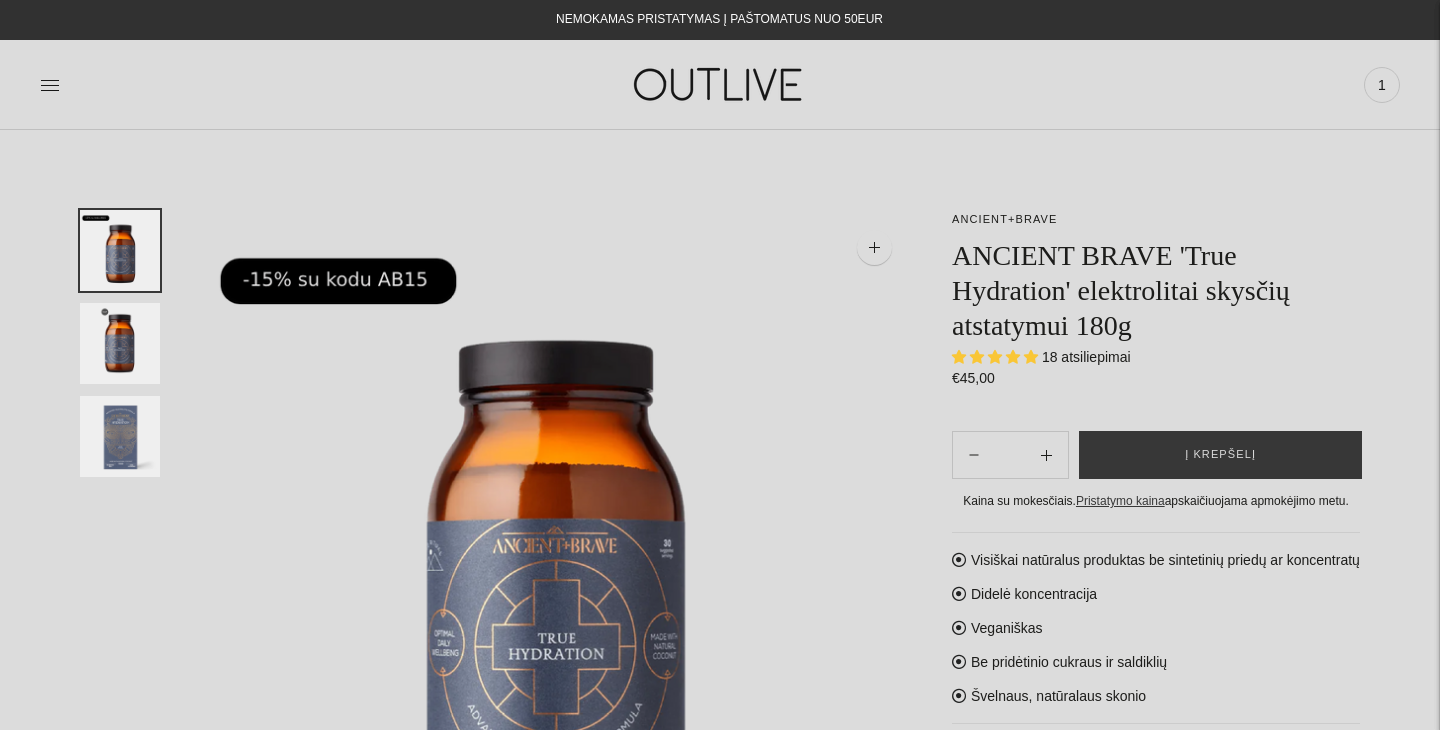 click at bounding box center (50, 85) 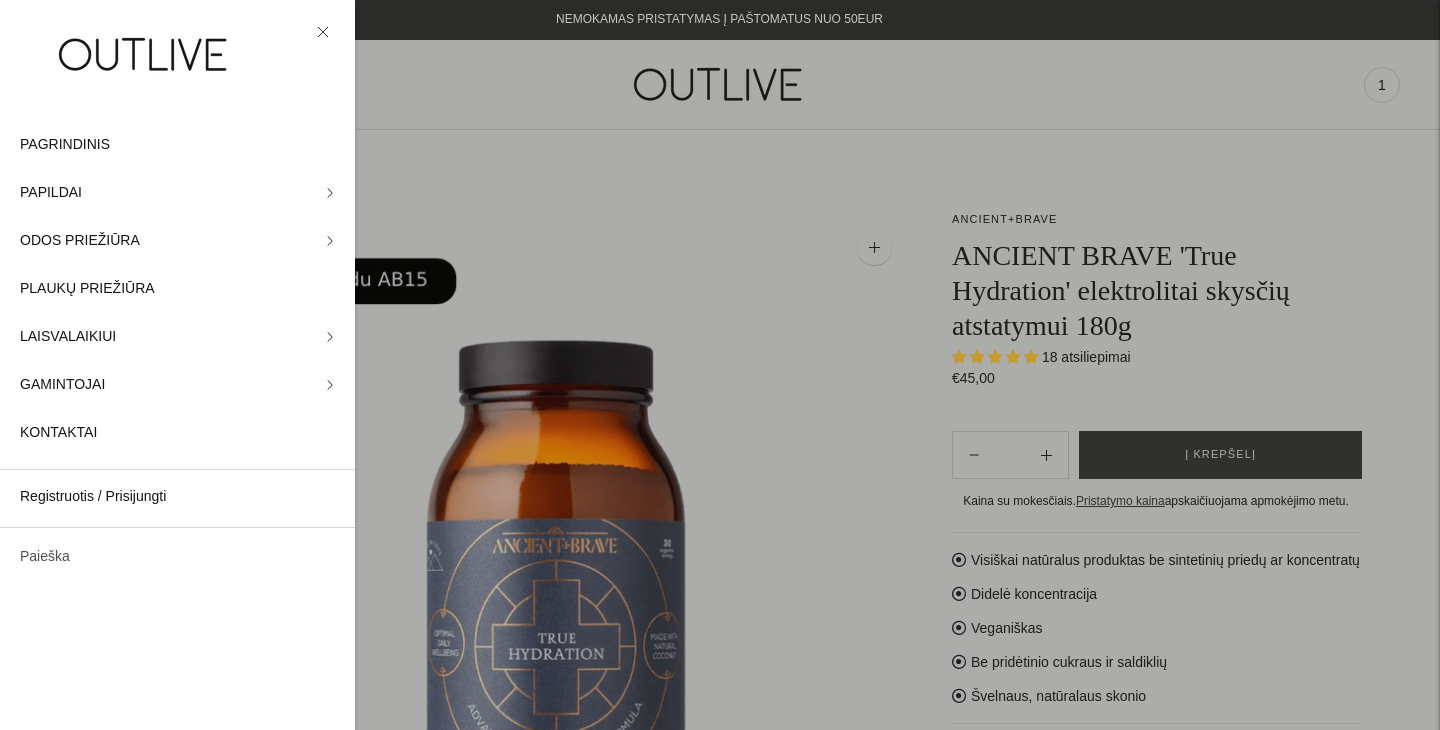 click on "Paieška" at bounding box center [177, 557] 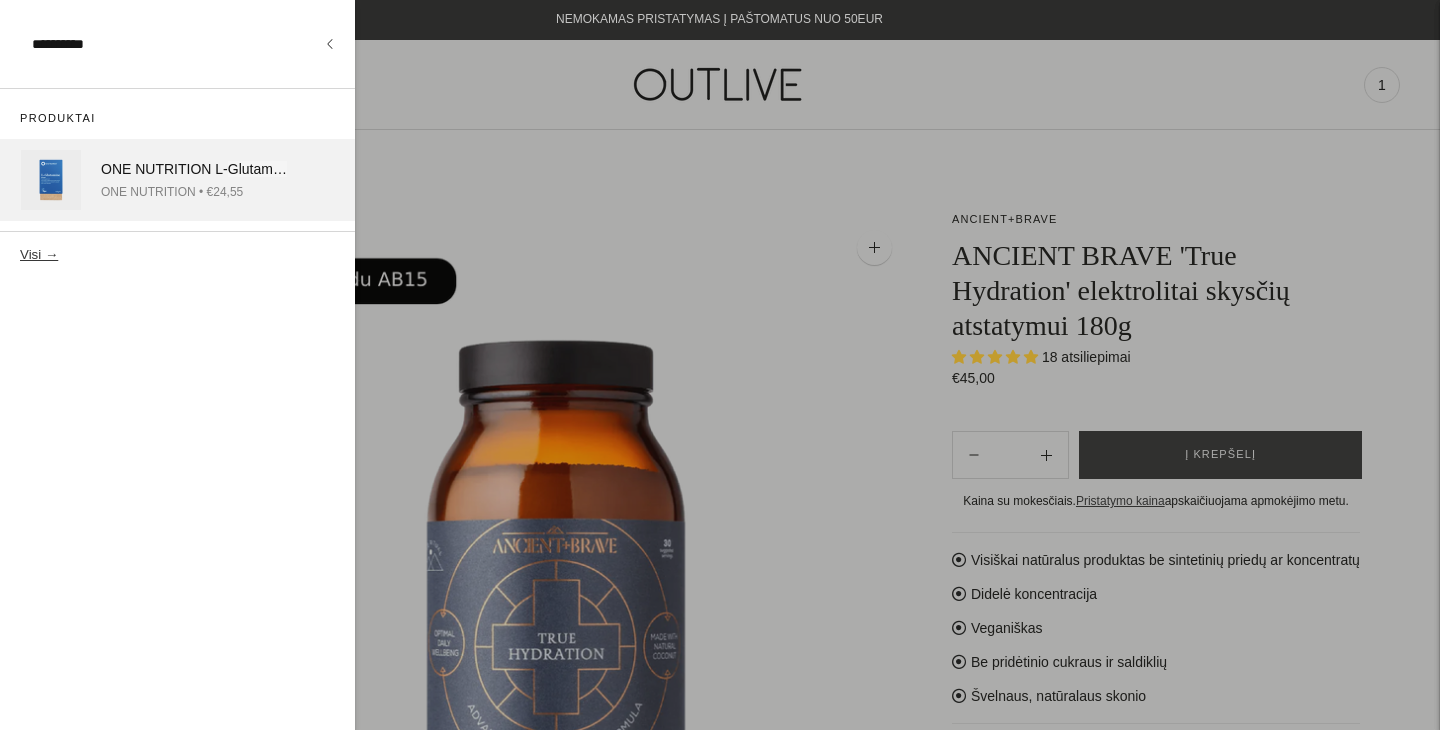 type on "**********" 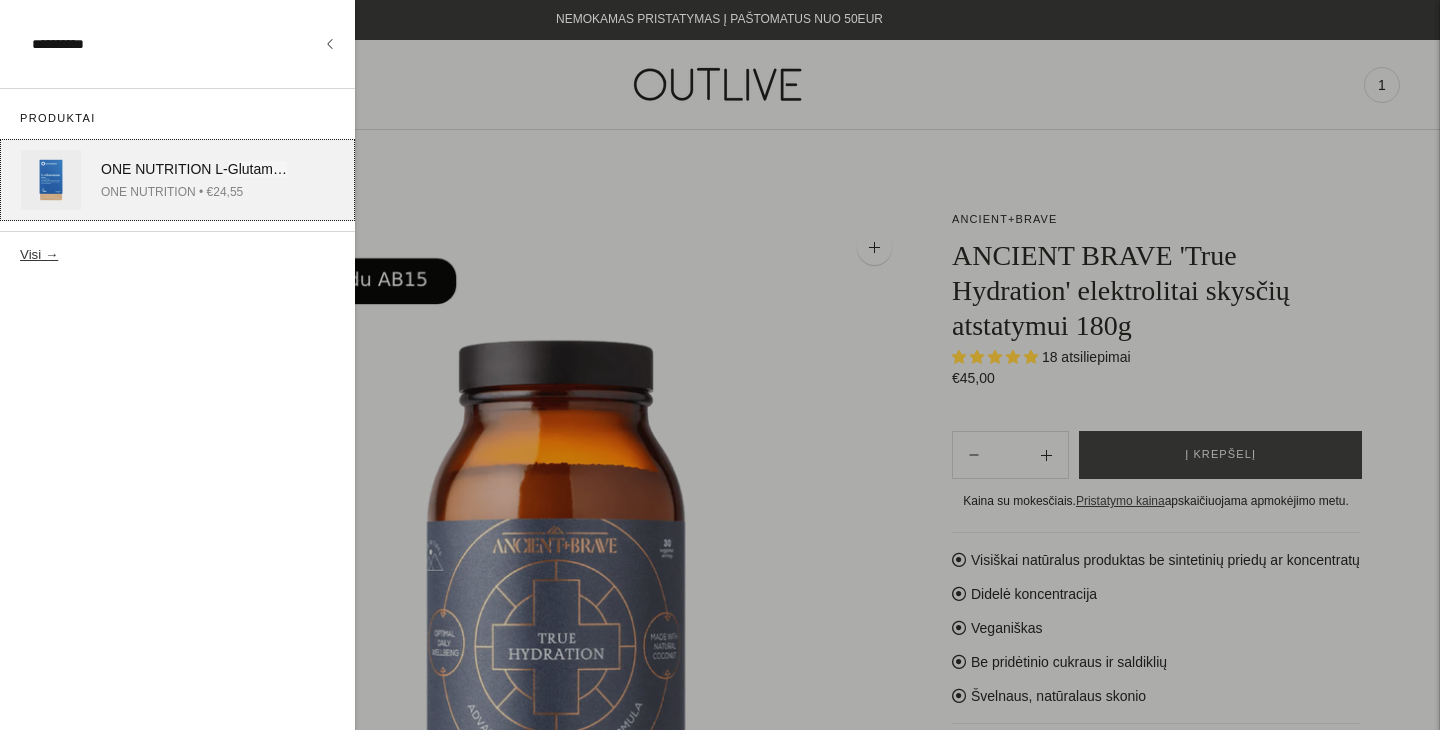 click on "ONE NUTRITION • €24,55" at bounding box center [194, 192] 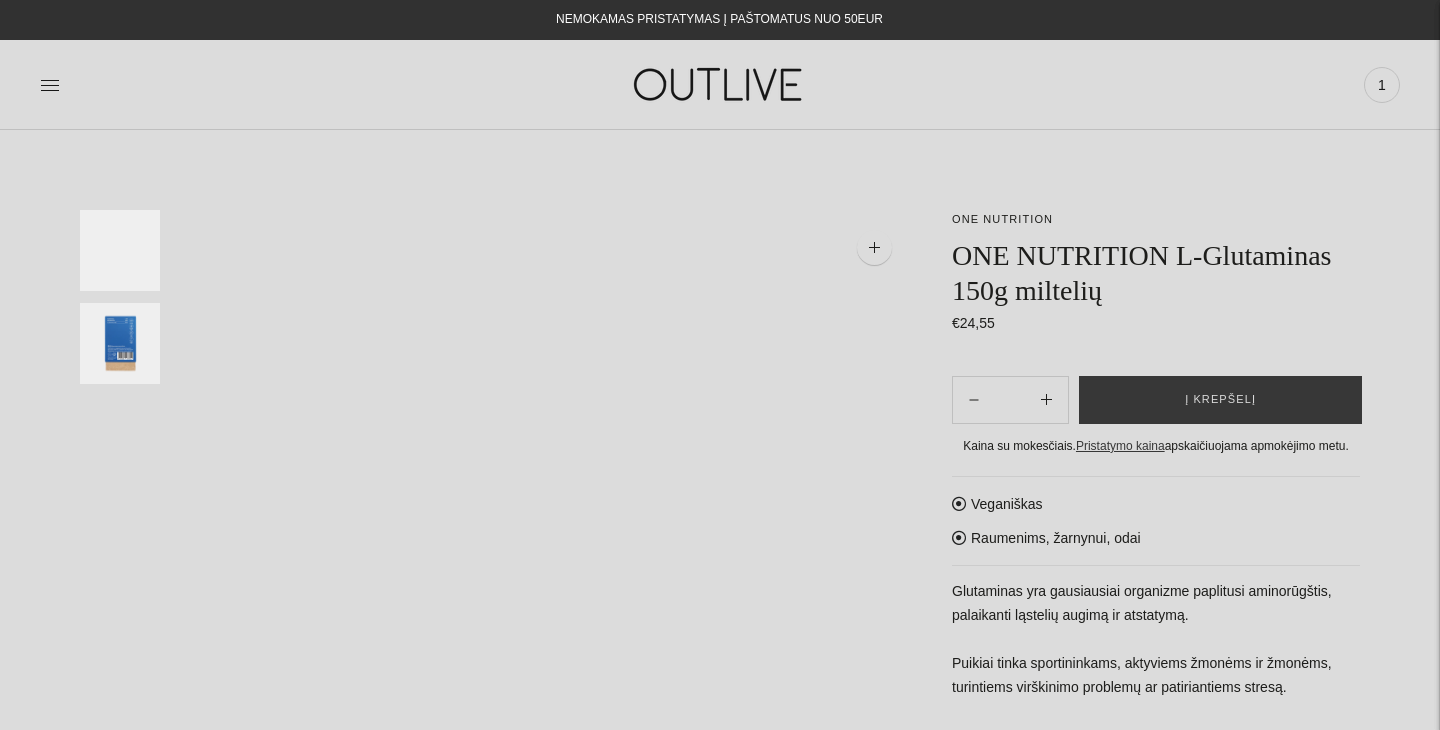 scroll, scrollTop: 0, scrollLeft: 0, axis: both 